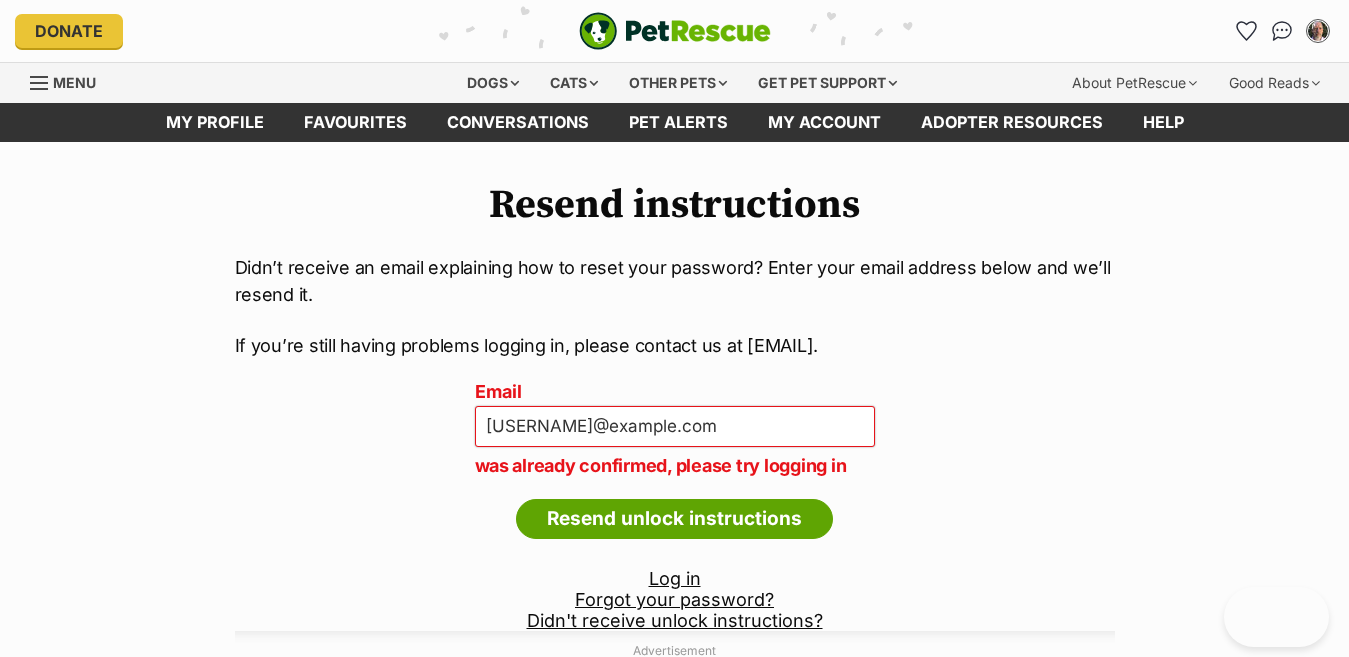 scroll, scrollTop: 0, scrollLeft: 0, axis: both 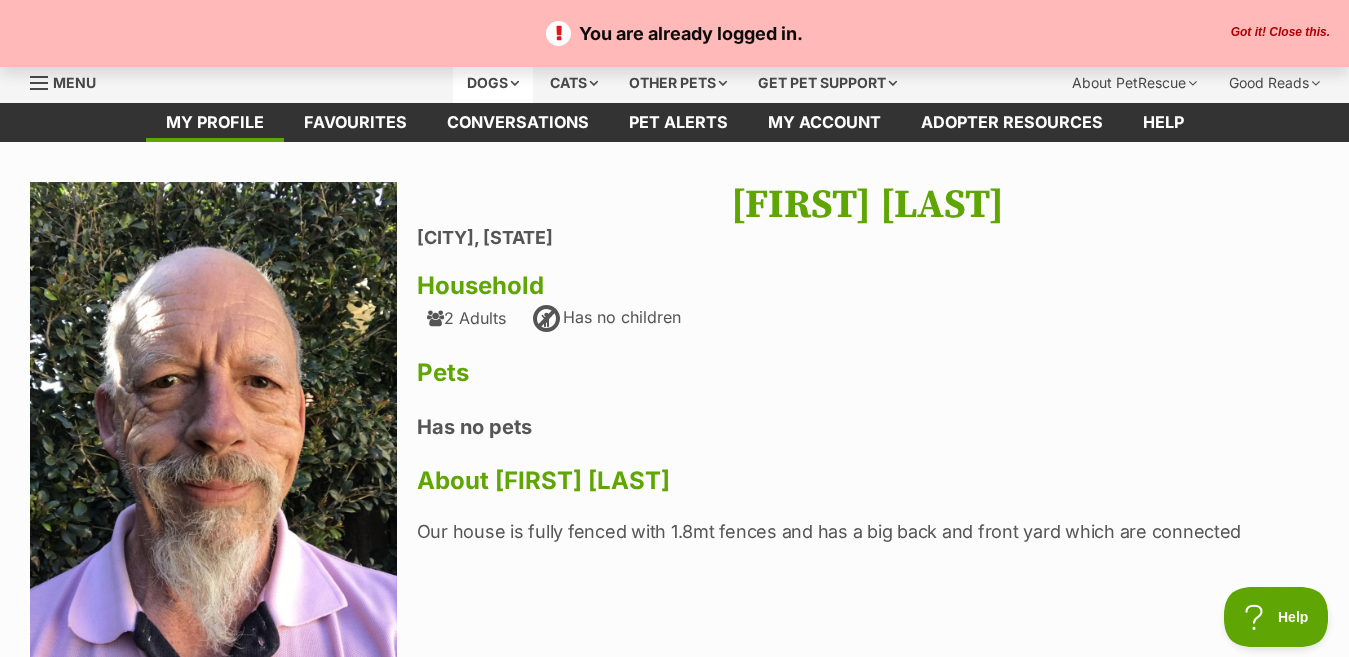 click on "Dogs" at bounding box center [493, 83] 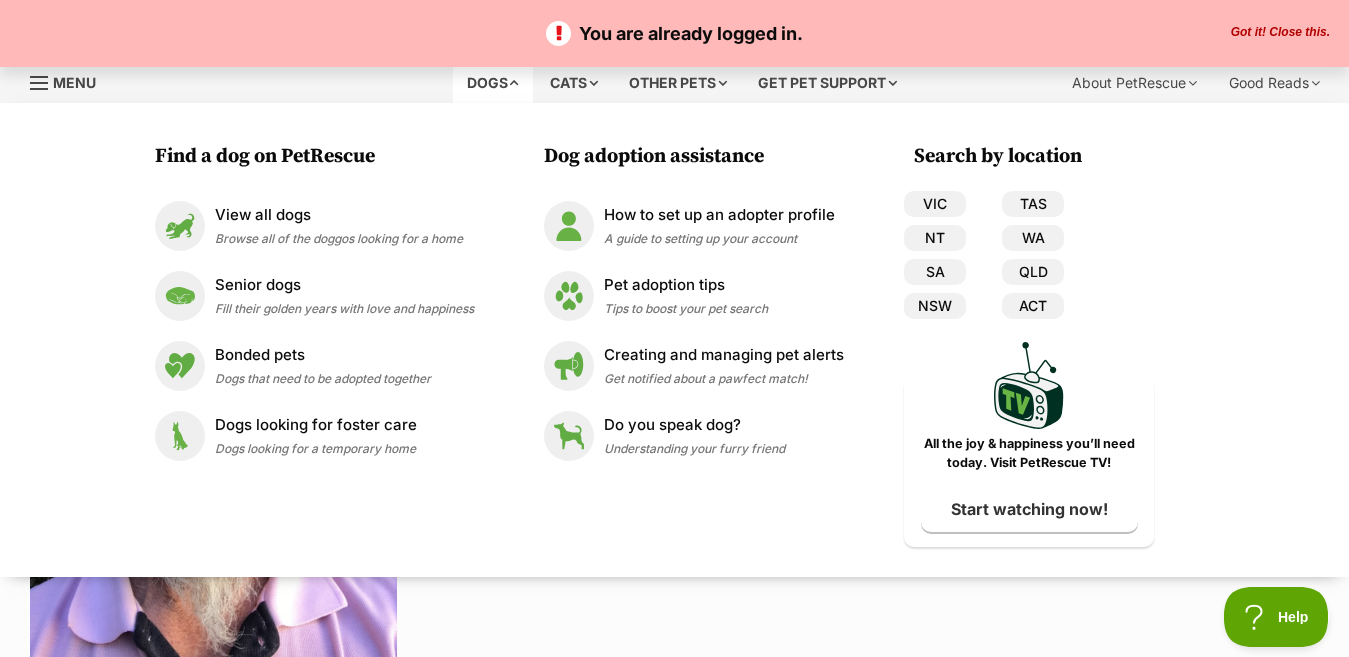 scroll, scrollTop: 0, scrollLeft: 0, axis: both 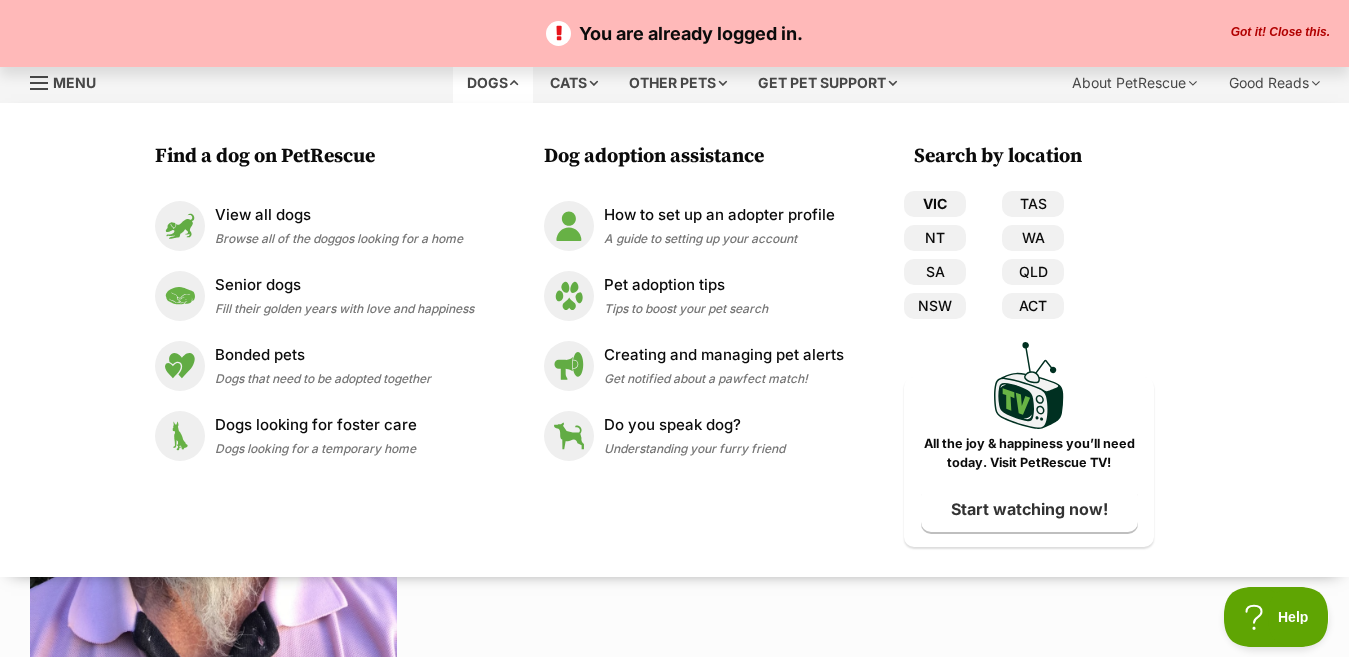 click on "VIC" at bounding box center (935, 204) 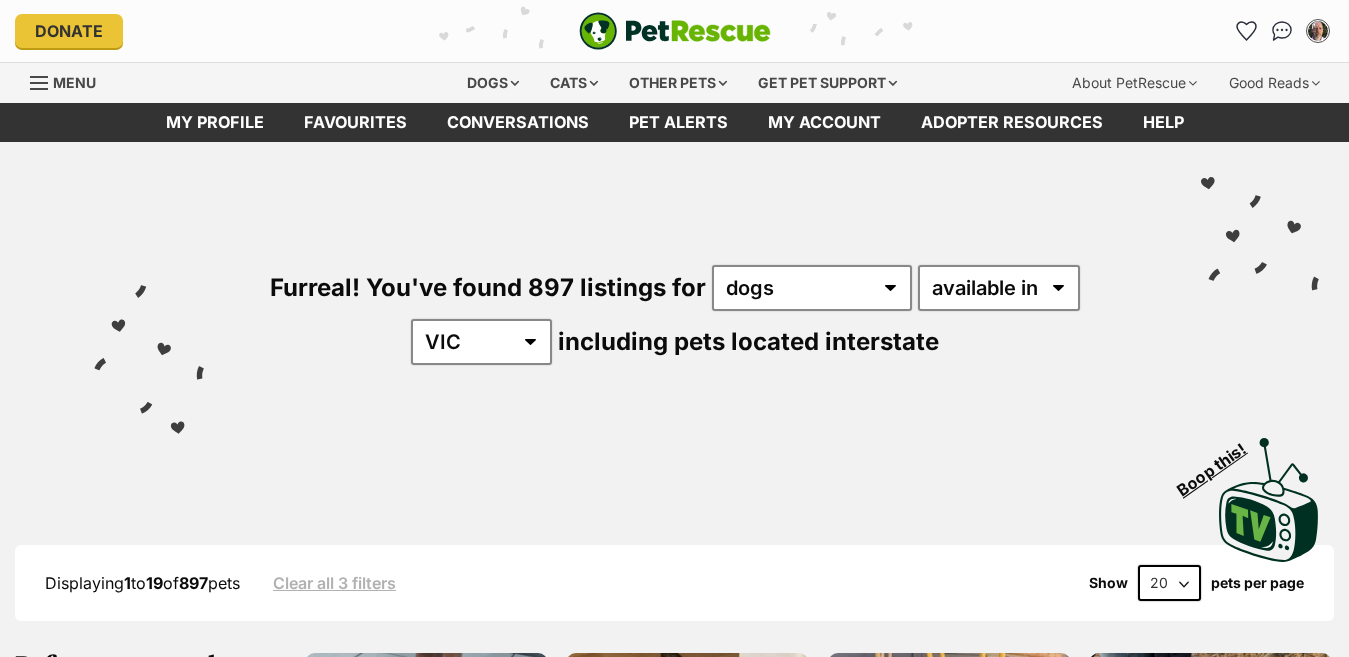 scroll, scrollTop: 0, scrollLeft: 0, axis: both 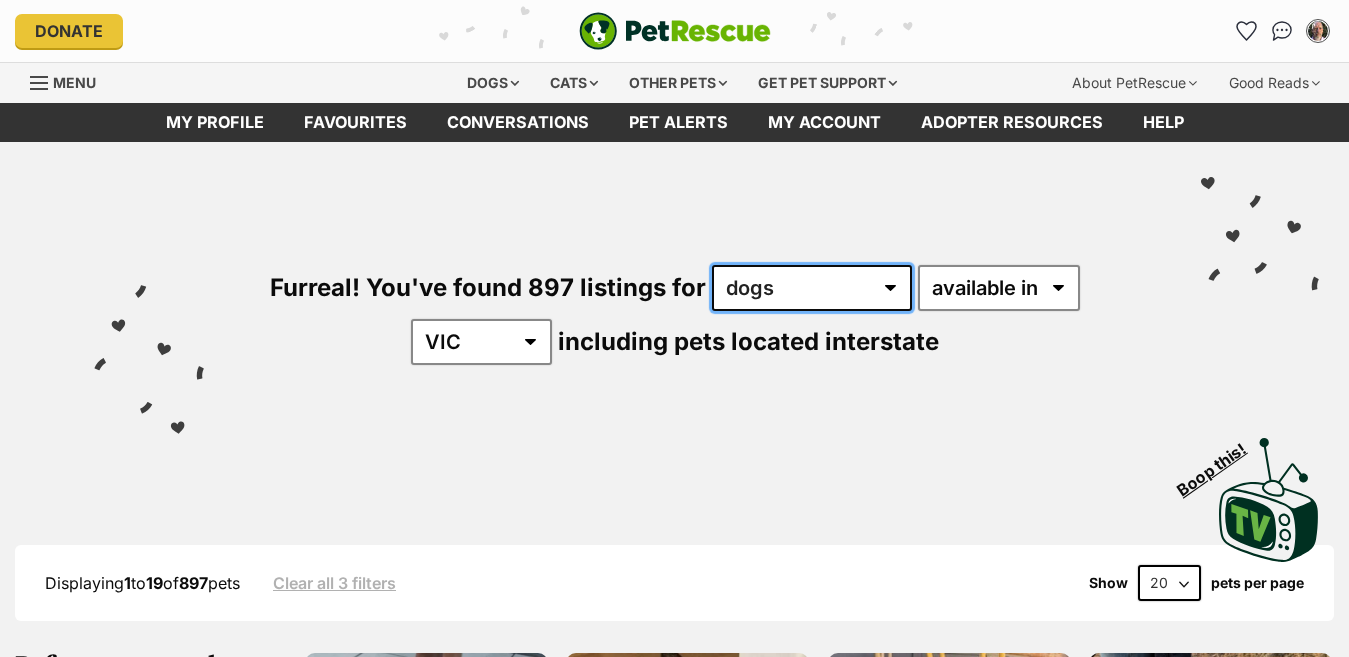 click on "any type of pet
cats
dogs
other pets" at bounding box center (812, 288) 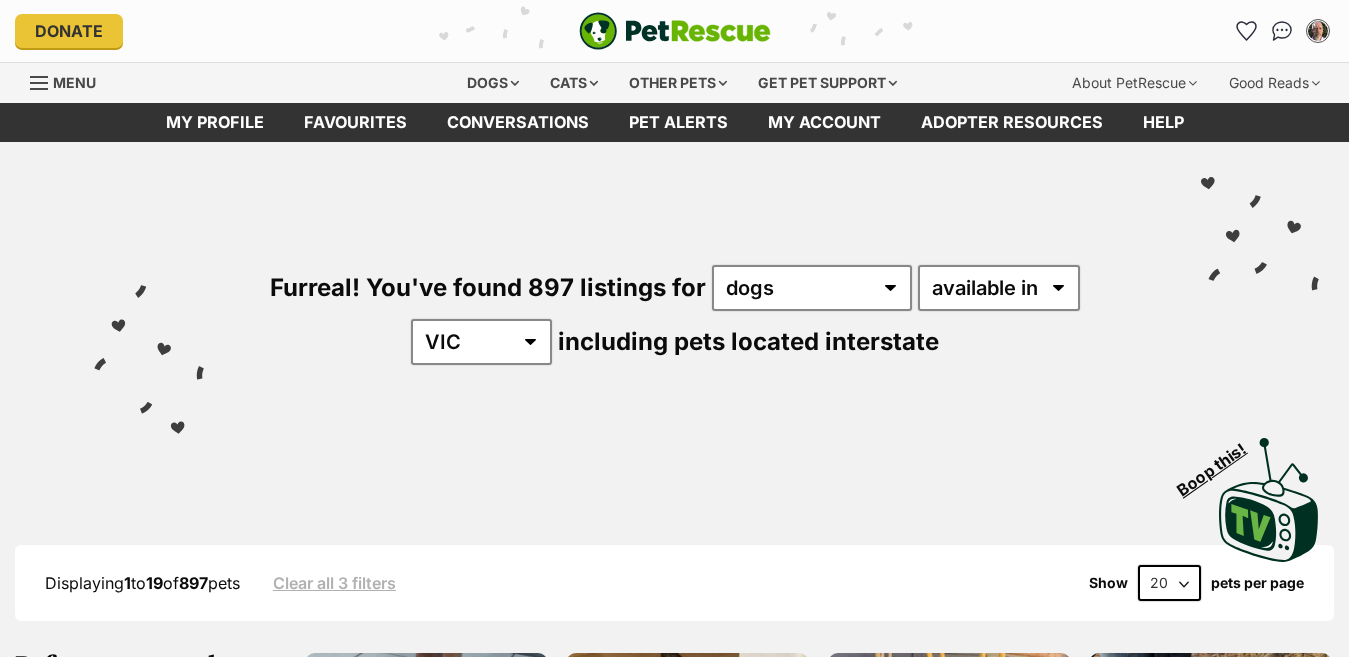 click on "Furreal! You've found 897 listings for
any type of pet
cats
dogs
other pets
available in
located in
Australia
ACT
NSW
NT
QLD
SA
TAS
VIC
WA
including pets located interstate" at bounding box center [674, 281] 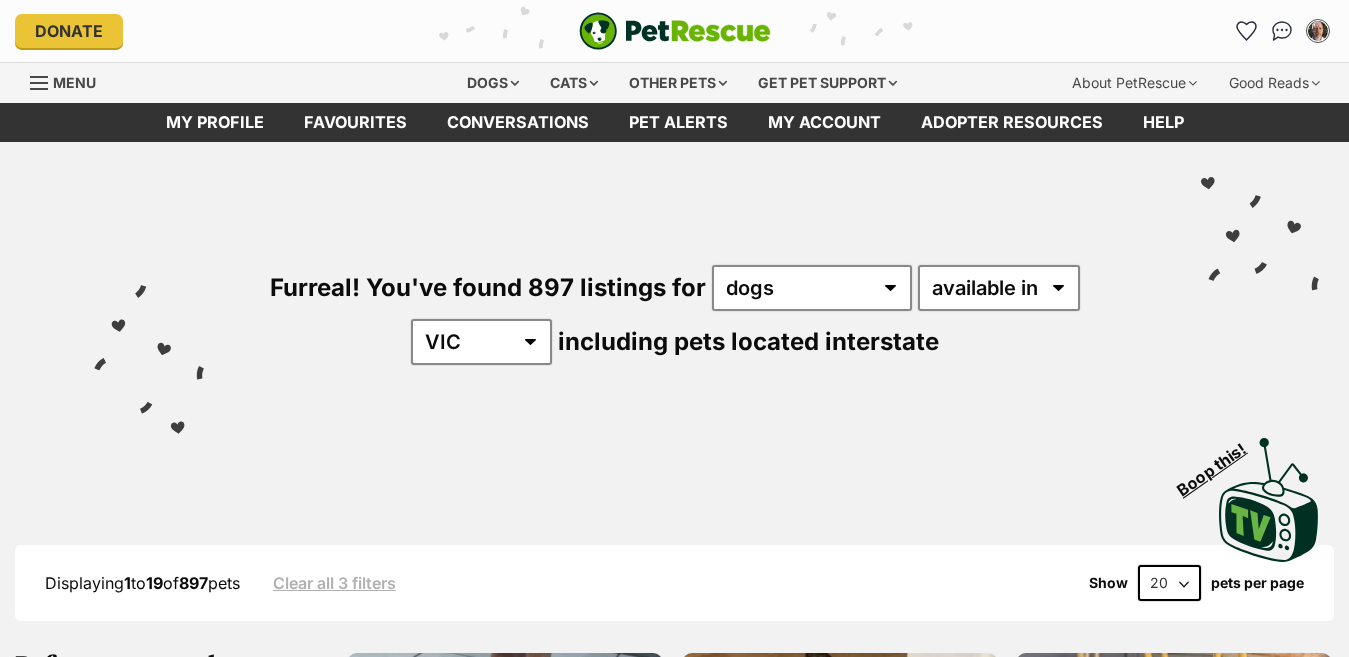 scroll, scrollTop: 0, scrollLeft: 0, axis: both 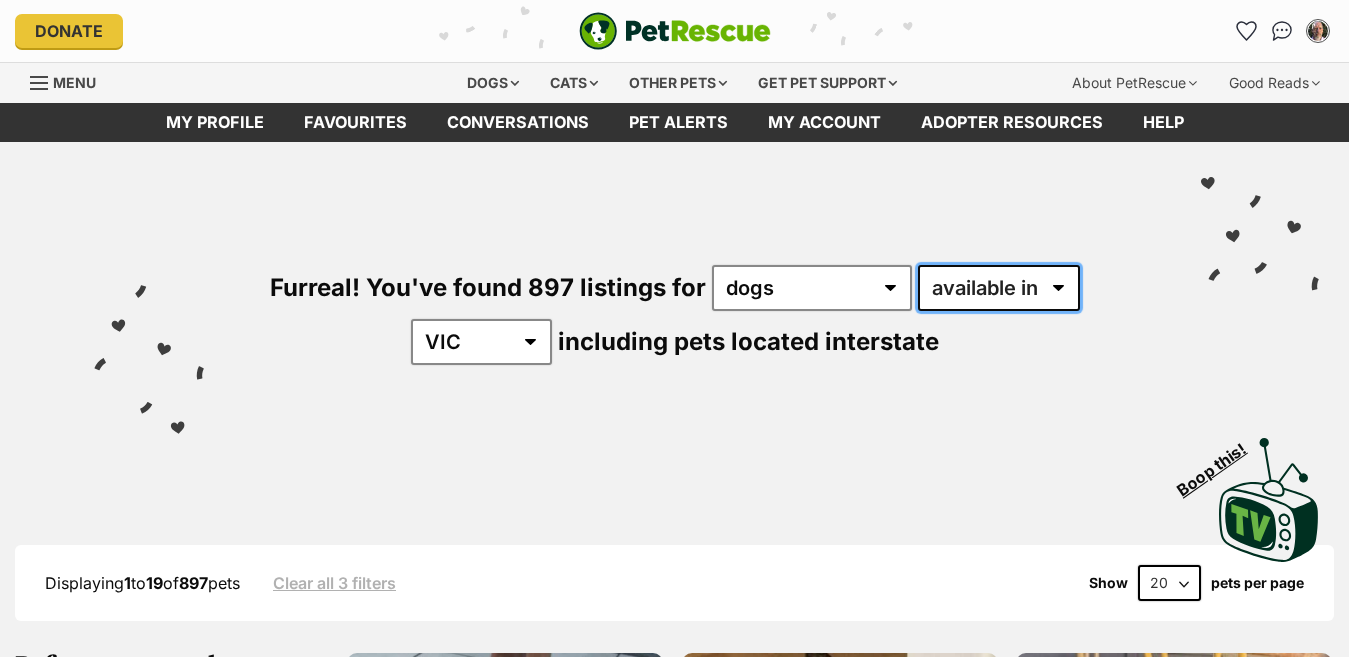 click on "available in
located in" at bounding box center (999, 288) 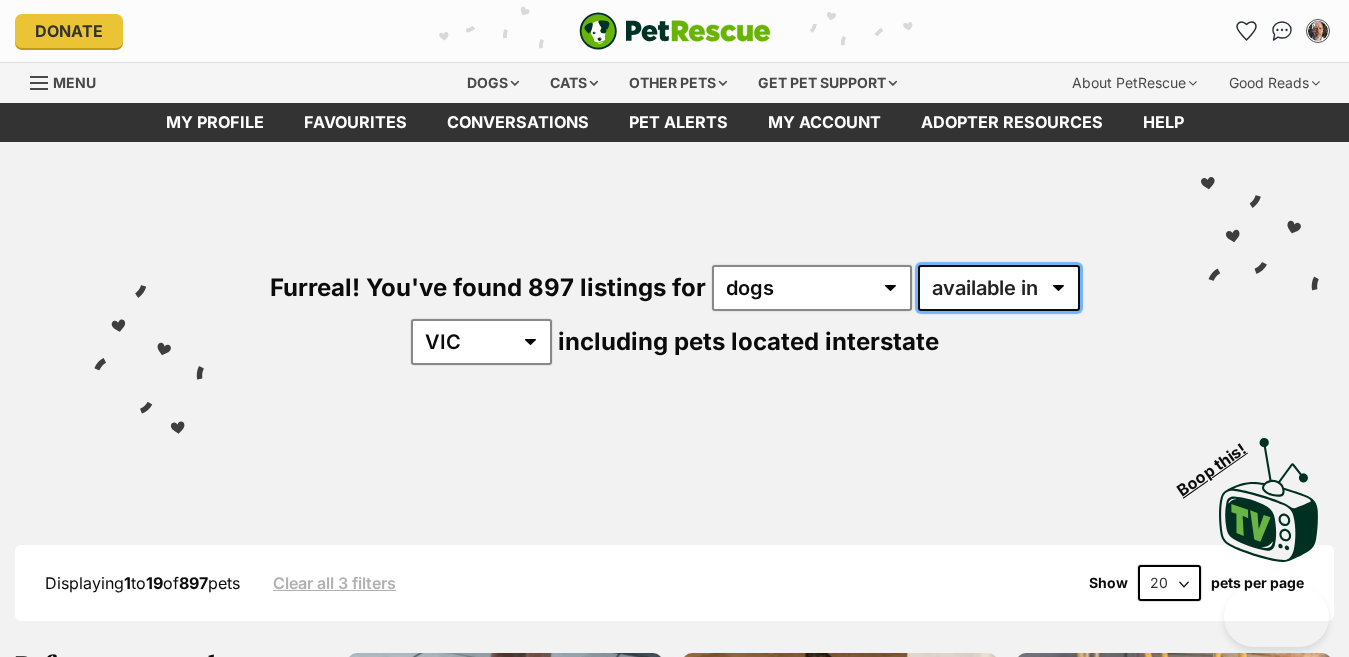 click on "available in
located in" at bounding box center (999, 288) 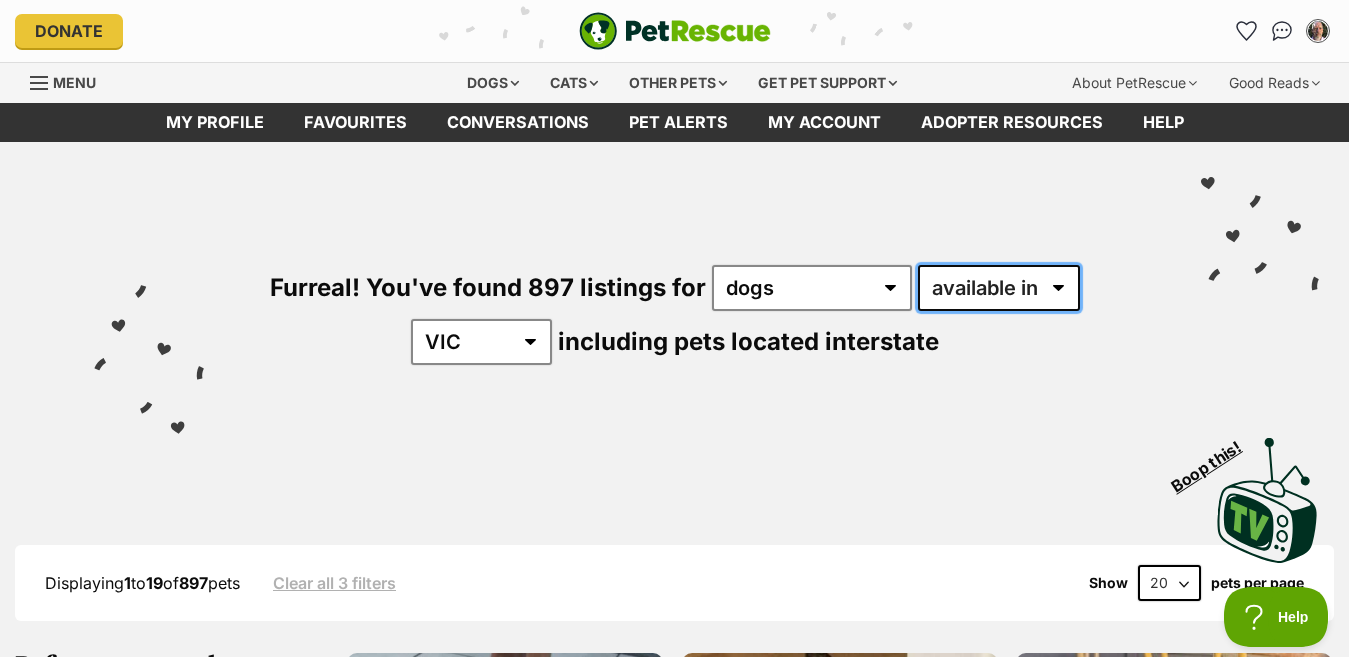scroll, scrollTop: 0, scrollLeft: 0, axis: both 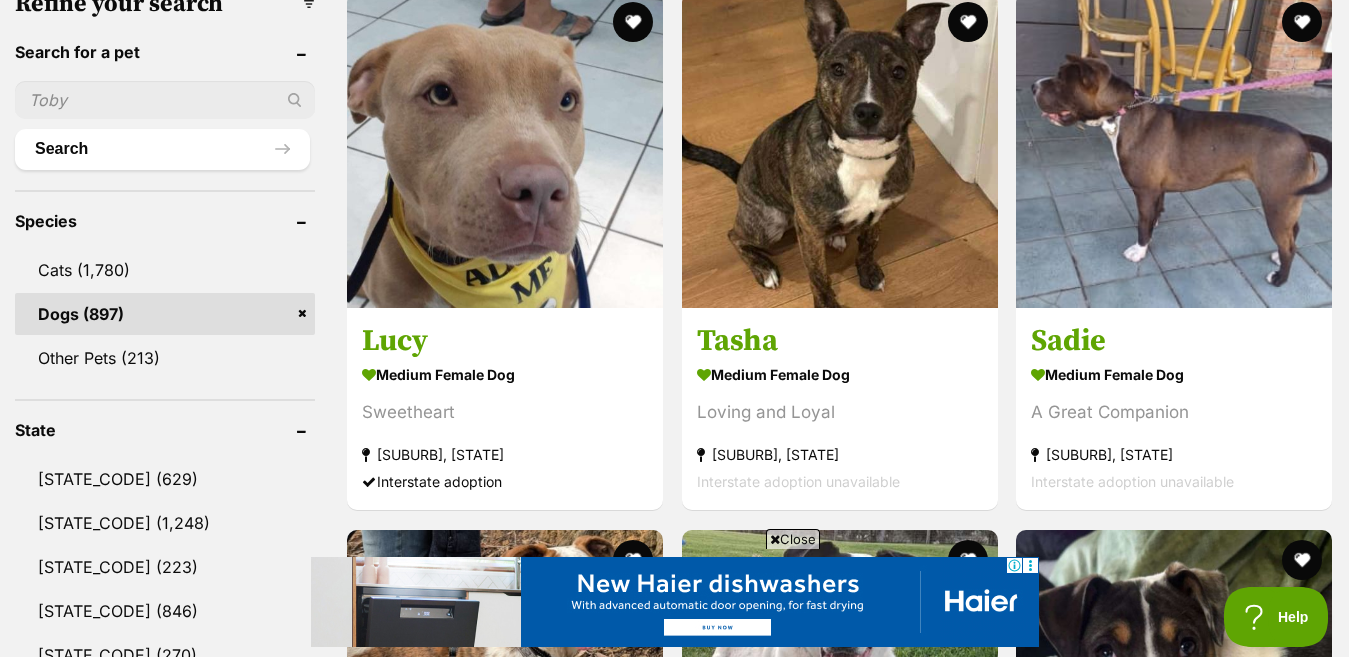 click on "Dogs (897)" at bounding box center (165, 314) 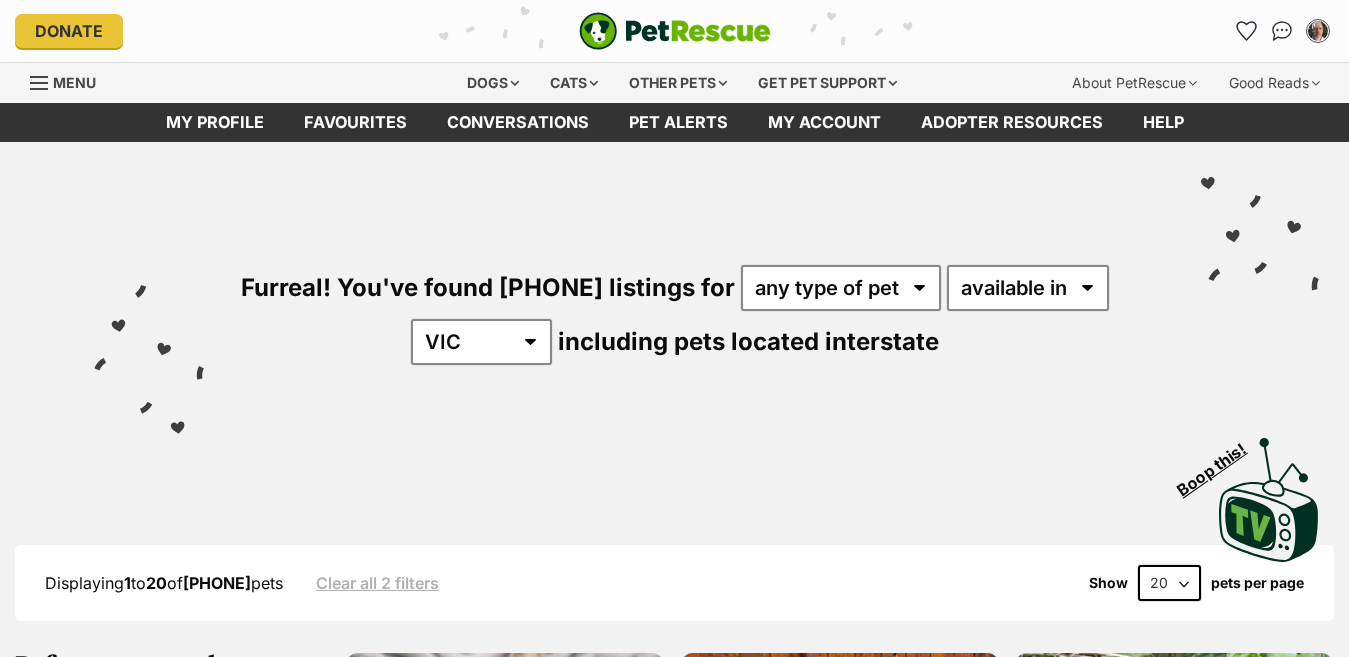scroll, scrollTop: 0, scrollLeft: 0, axis: both 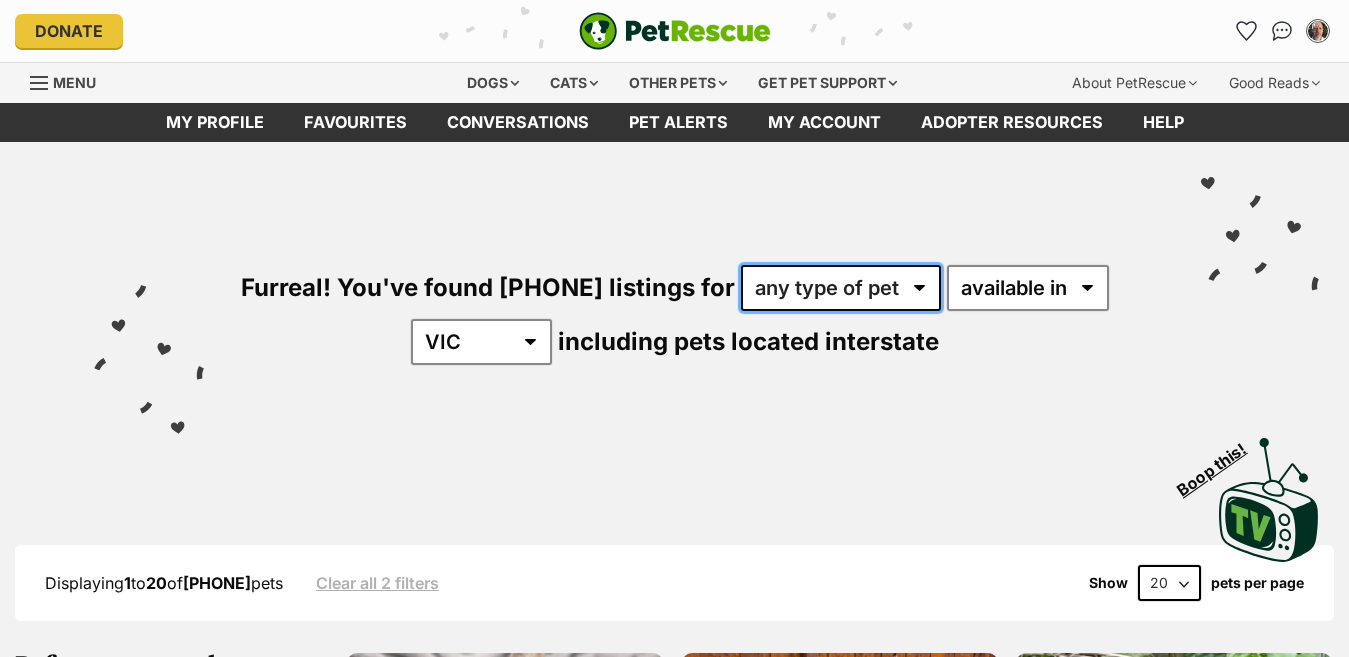click on "any type of pet
cats
dogs
other pets" at bounding box center [841, 288] 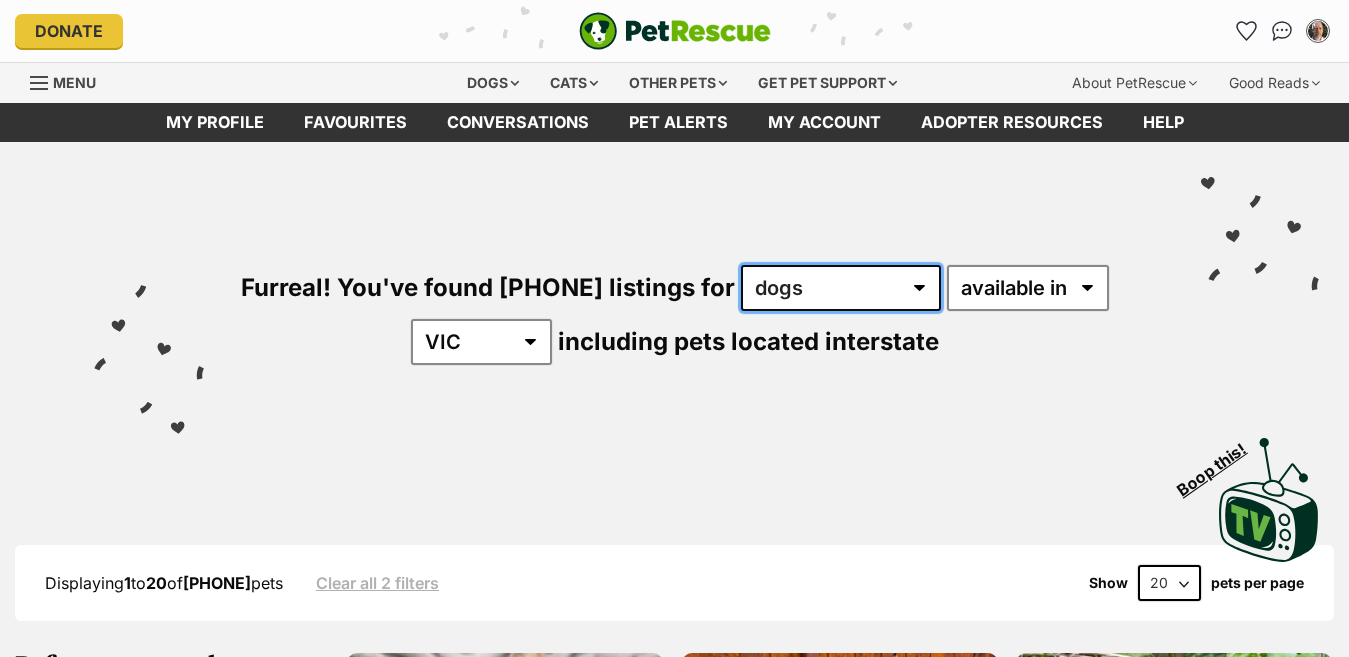 click on "any type of pet
cats
dogs
other pets" at bounding box center (841, 288) 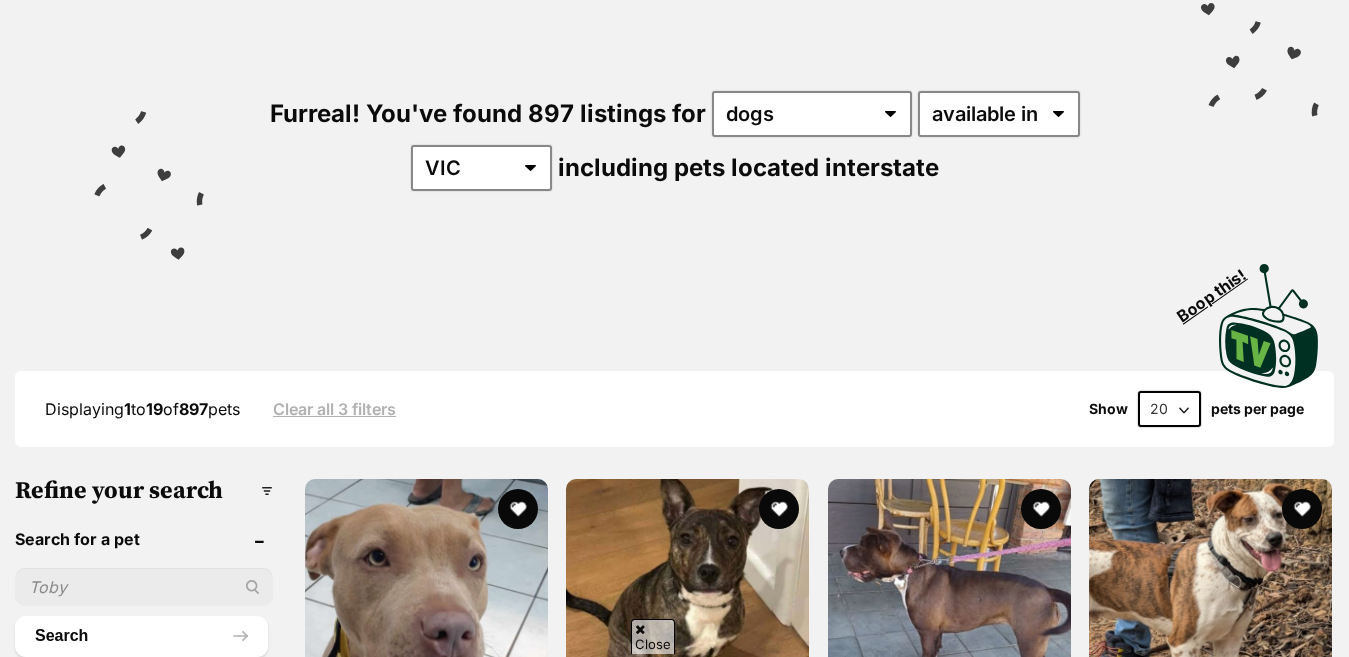 scroll, scrollTop: 348, scrollLeft: 0, axis: vertical 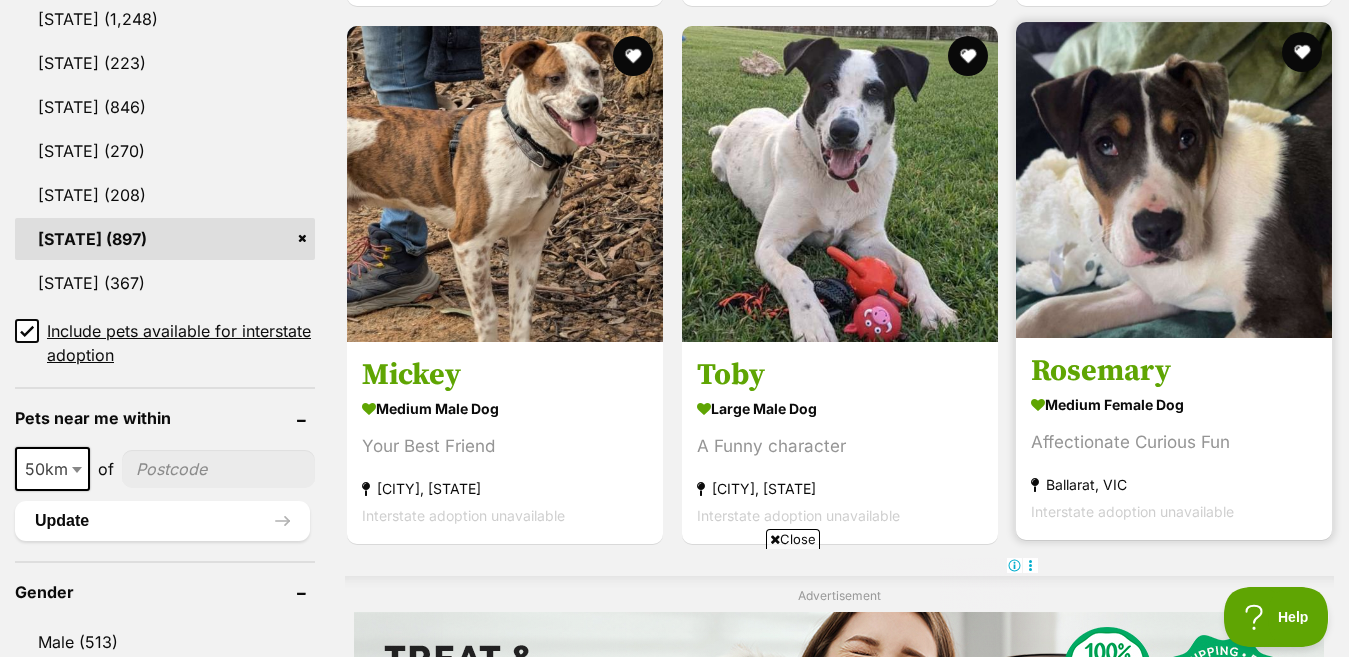 click at bounding box center [1174, 180] 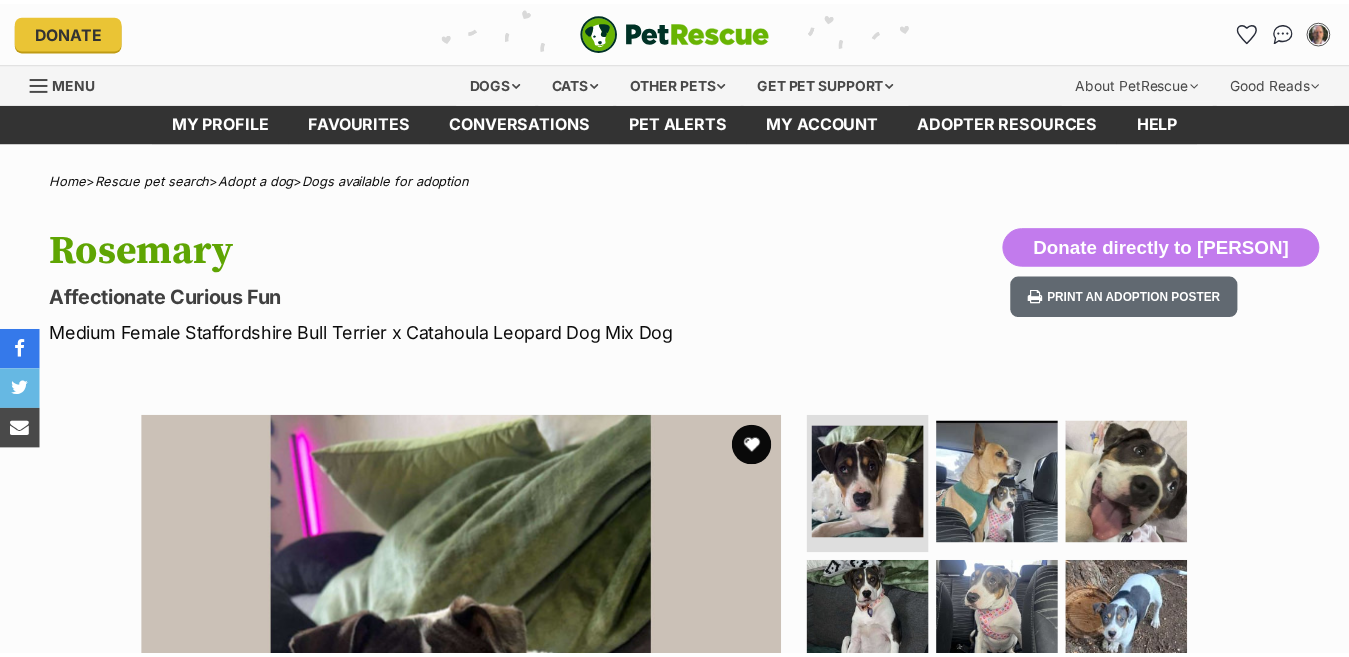 scroll, scrollTop: 0, scrollLeft: 0, axis: both 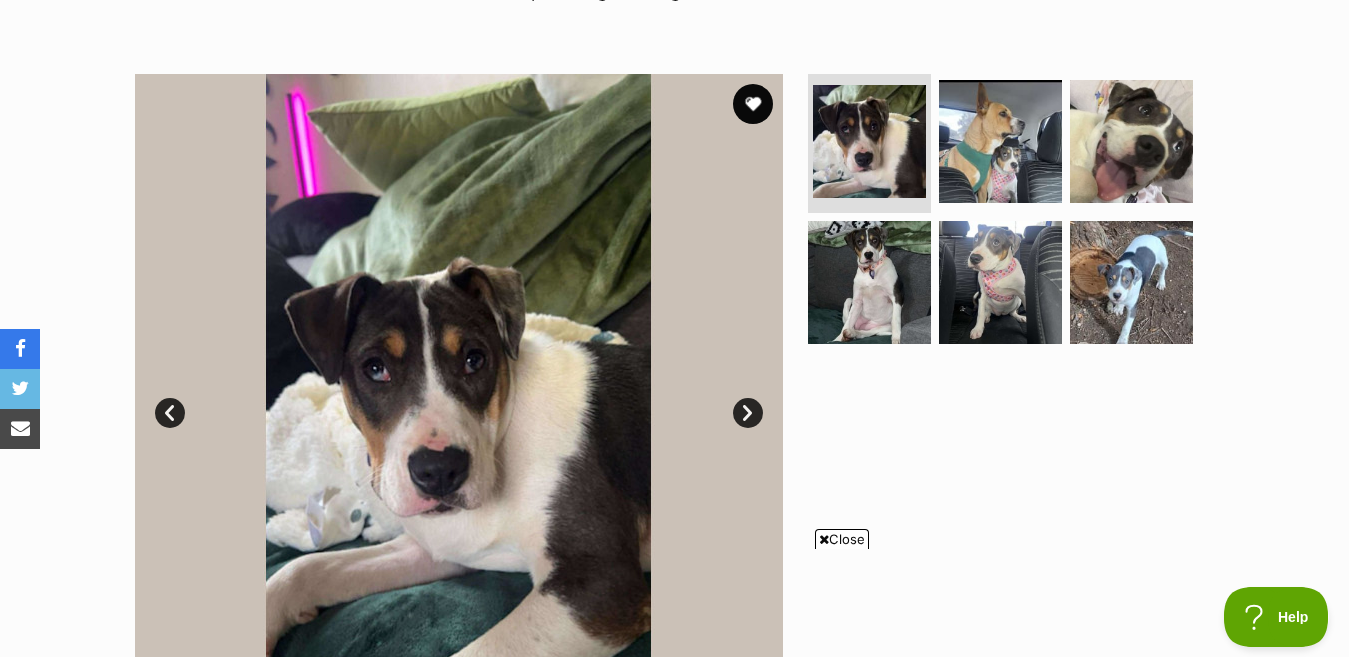 click on "Next" at bounding box center (748, 413) 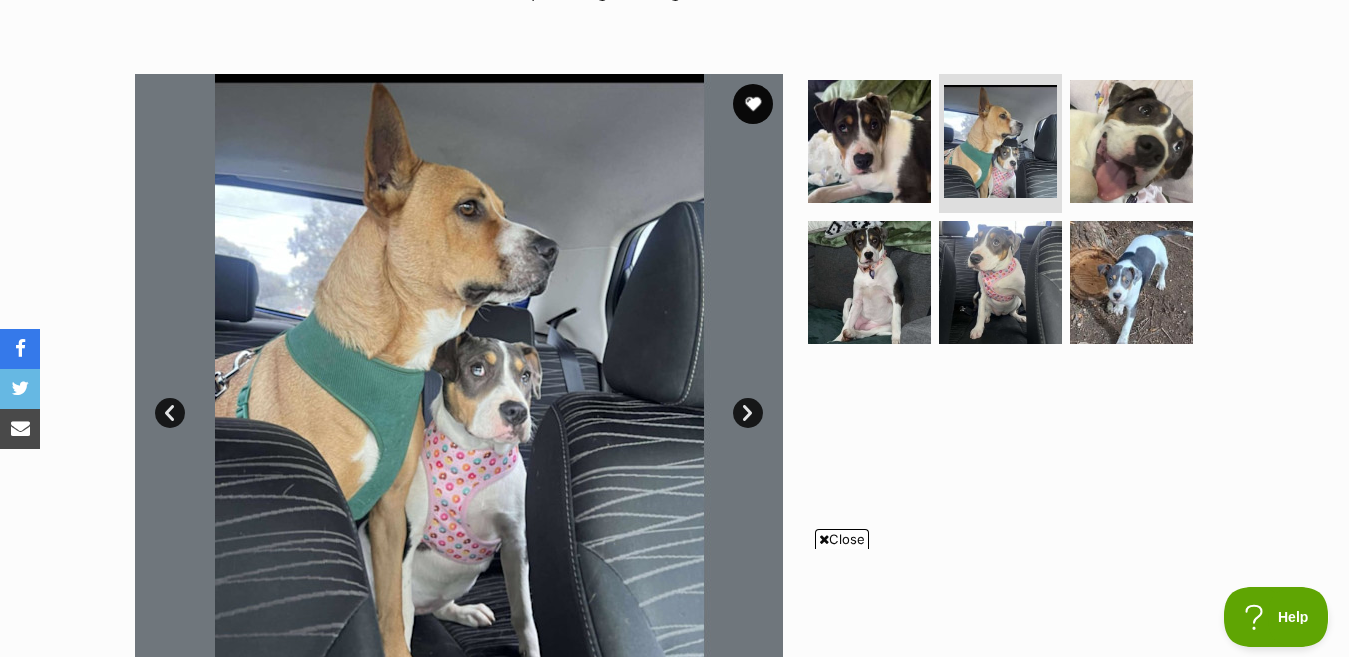 click on "Next" at bounding box center [748, 413] 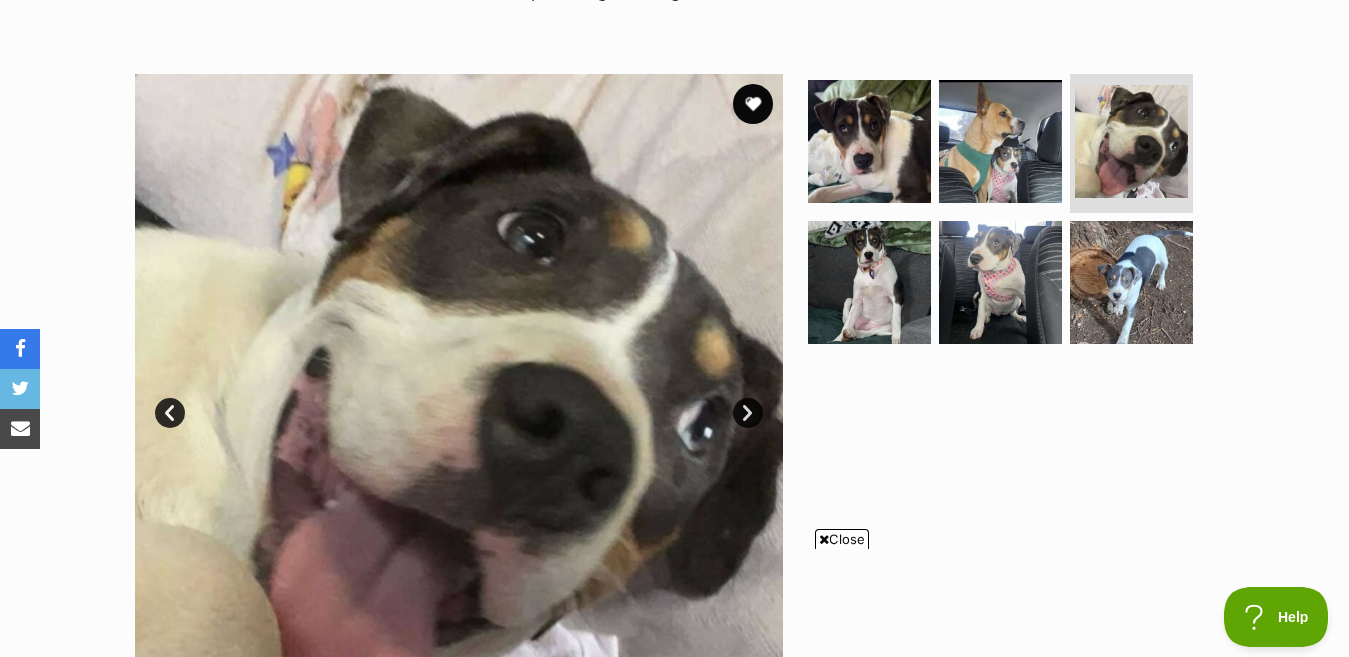 click on "Next" at bounding box center [748, 413] 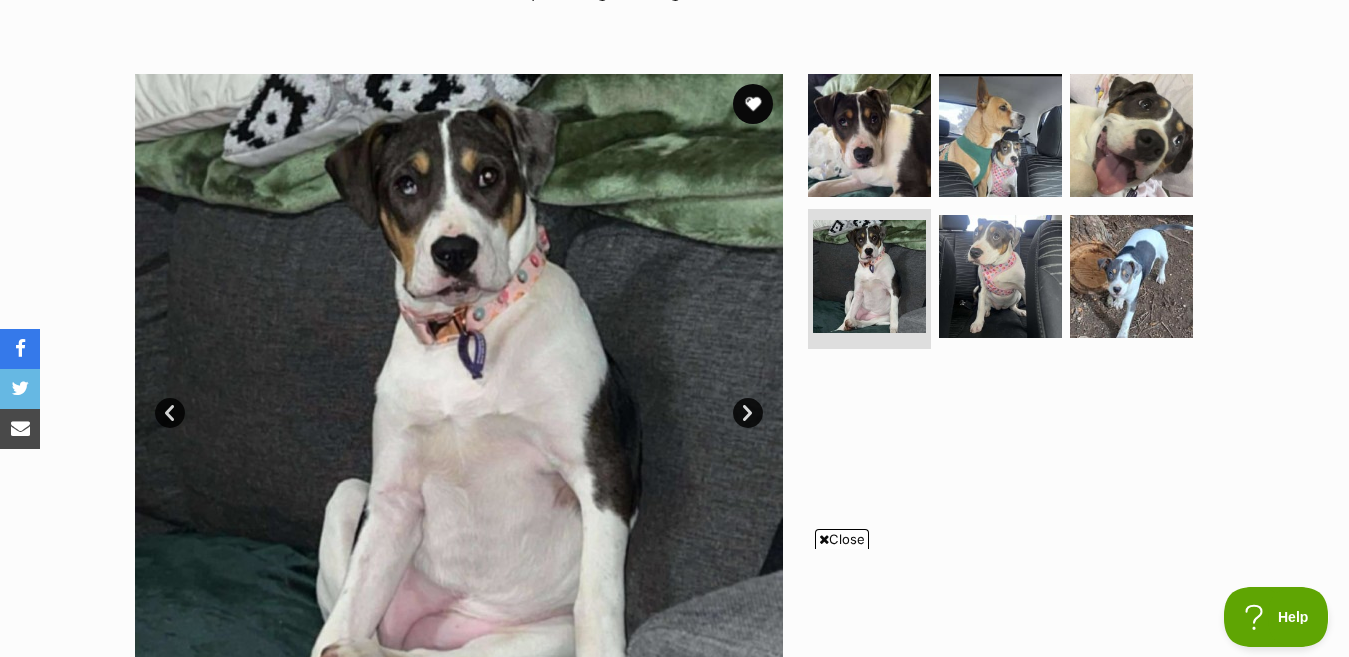 click on "Next" at bounding box center [748, 413] 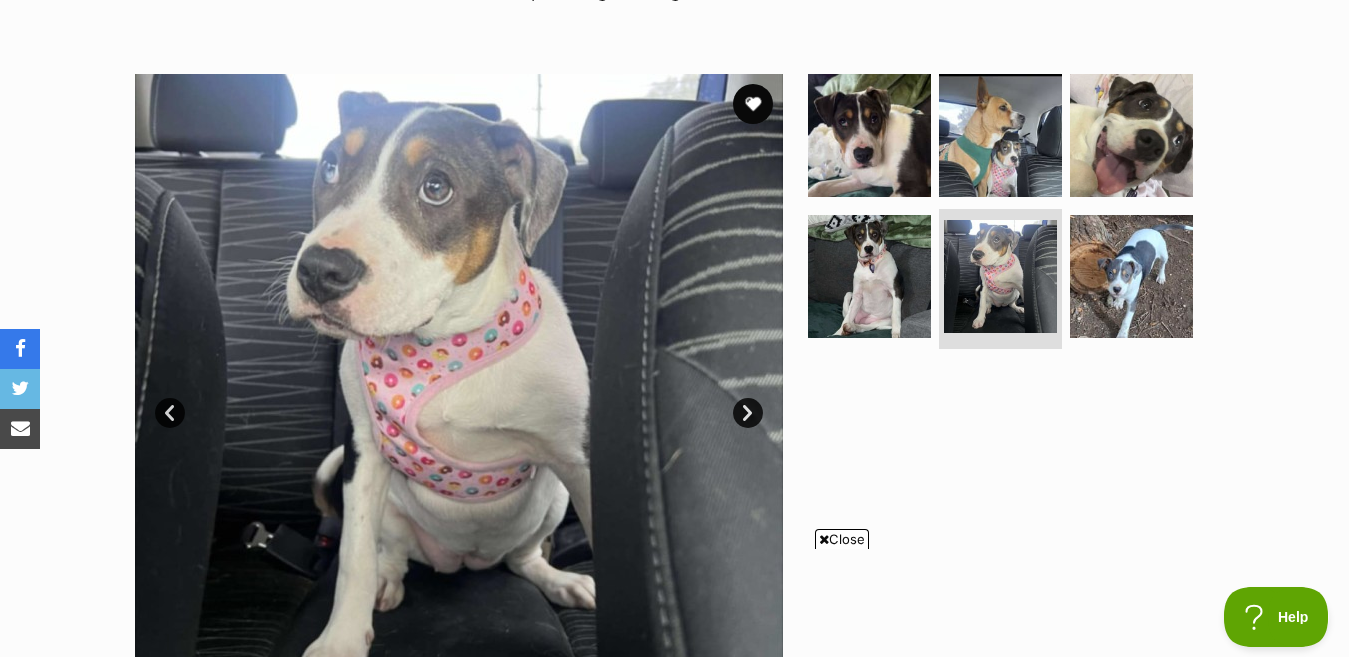 click on "Next" at bounding box center (748, 413) 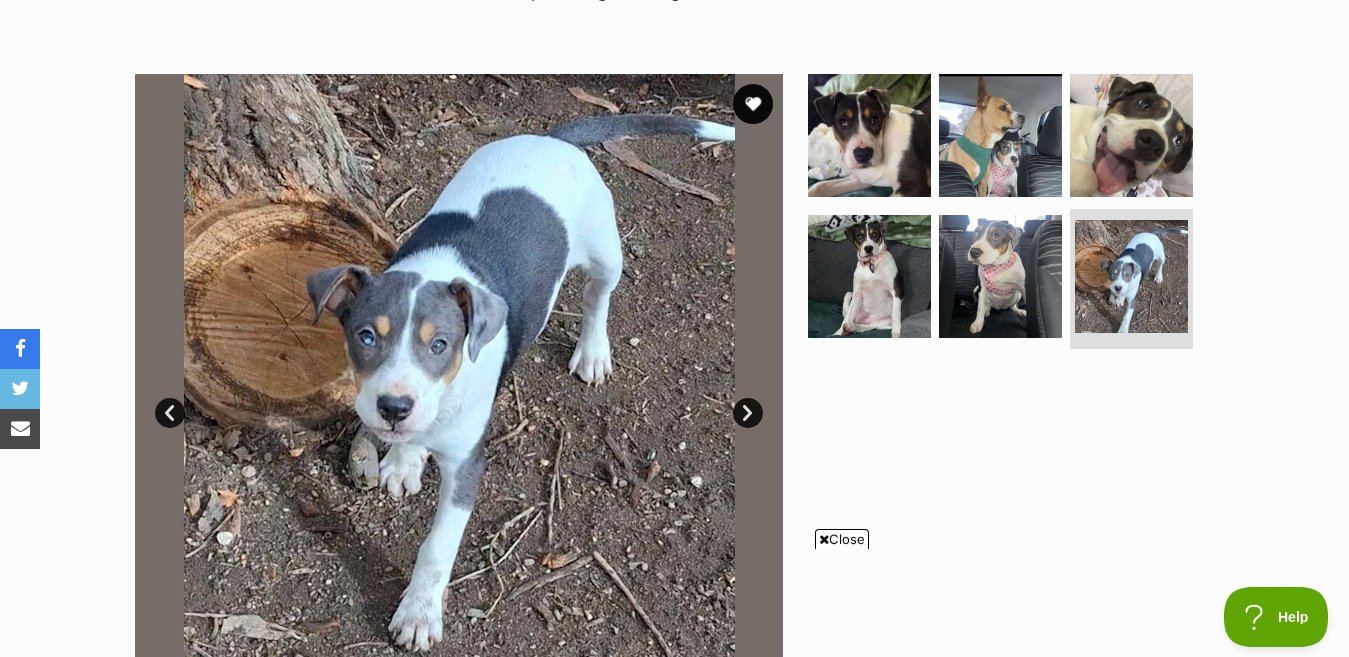 click on "Next" at bounding box center [748, 413] 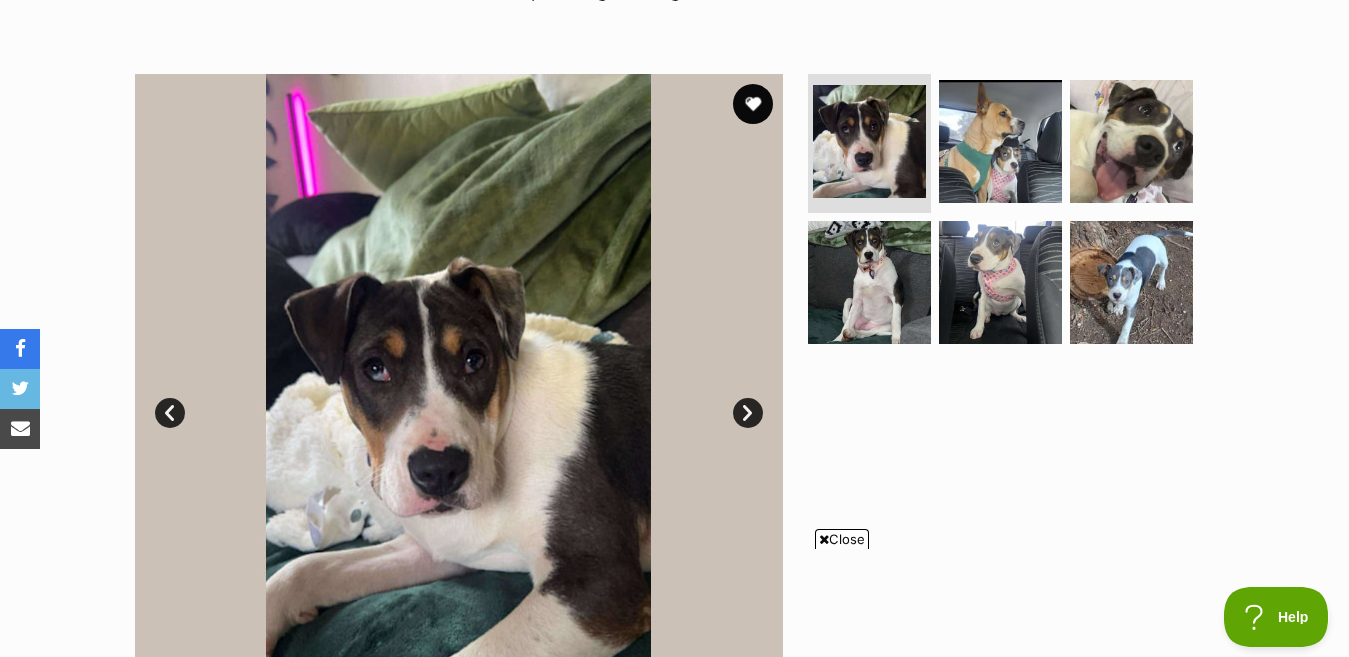 click on "Next" at bounding box center [748, 413] 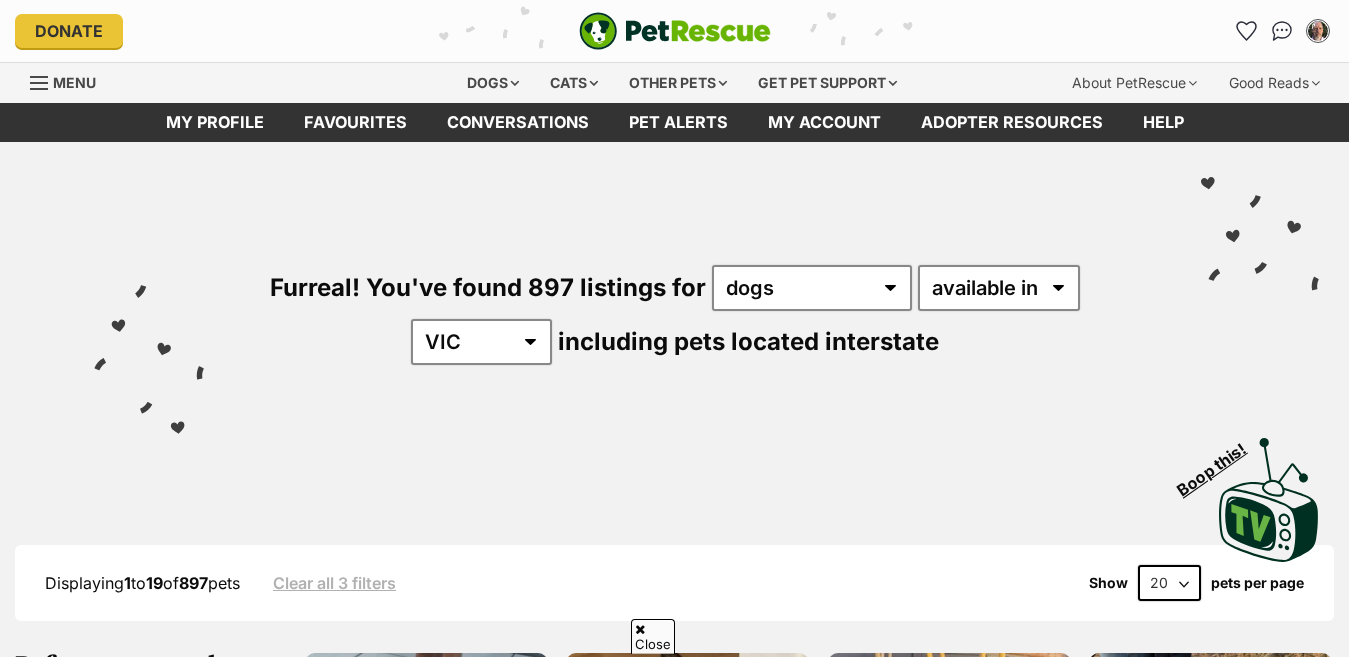 scroll, scrollTop: 1153, scrollLeft: 0, axis: vertical 